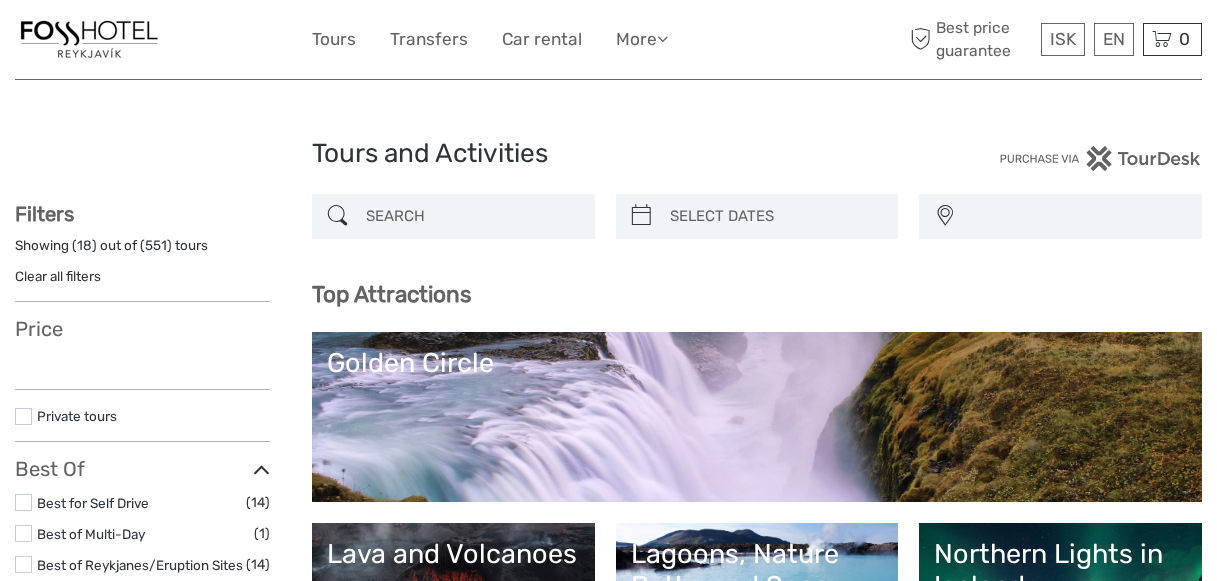 select 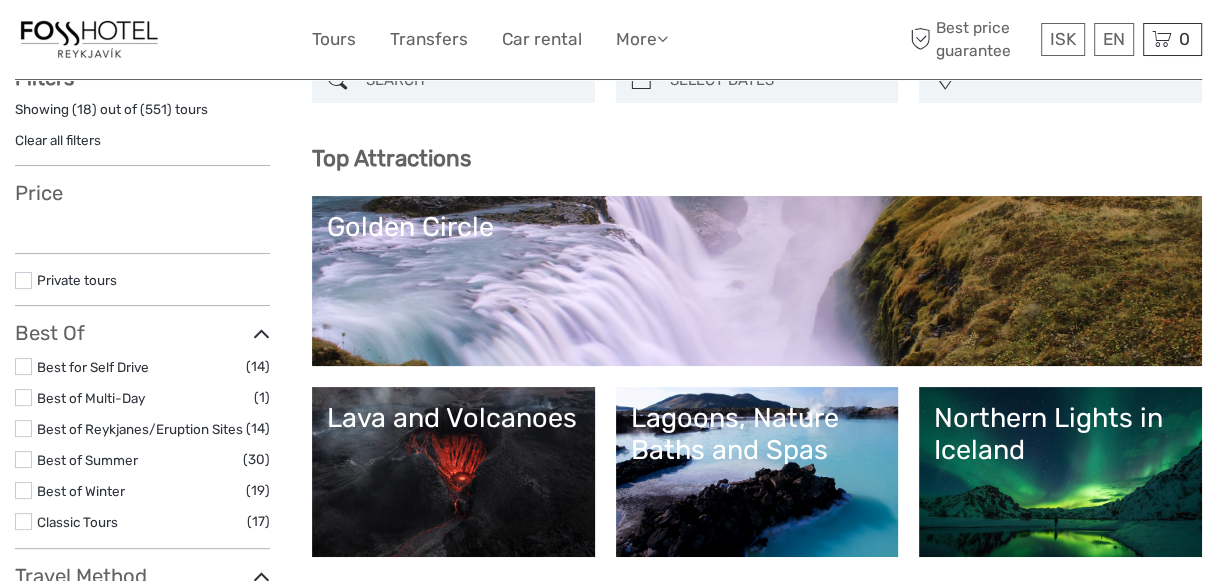 scroll, scrollTop: 280, scrollLeft: 0, axis: vertical 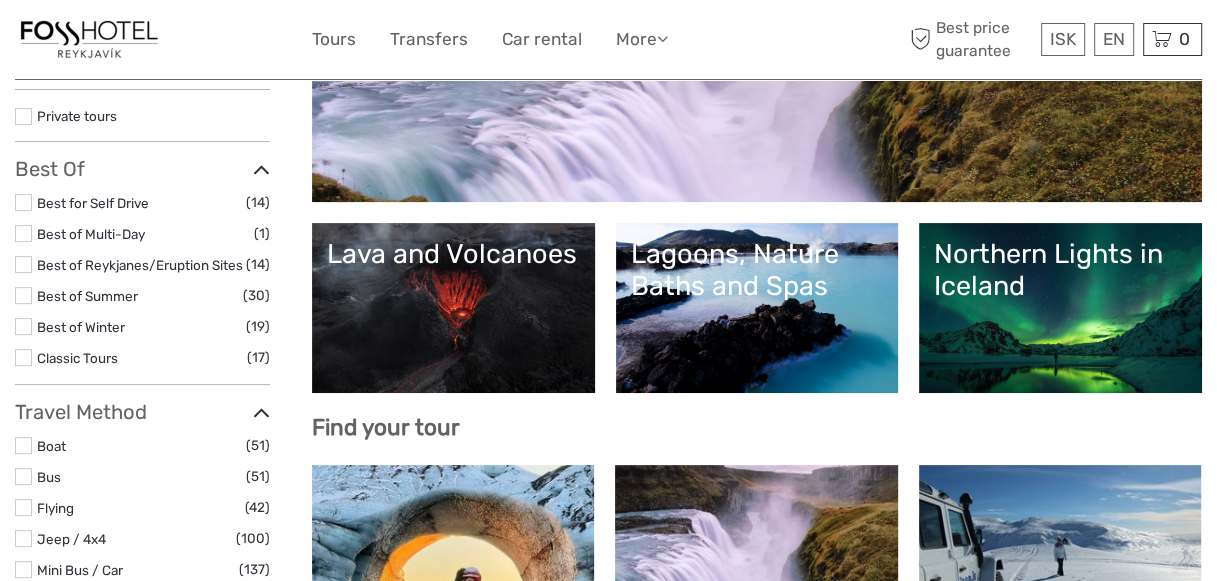 select 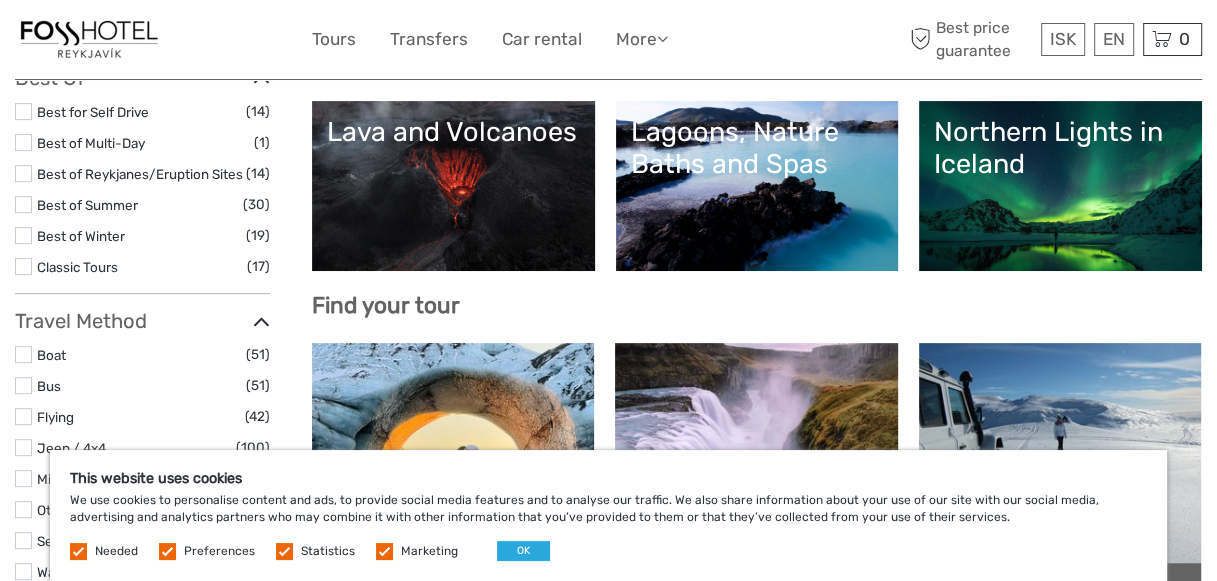 scroll, scrollTop: 600, scrollLeft: 0, axis: vertical 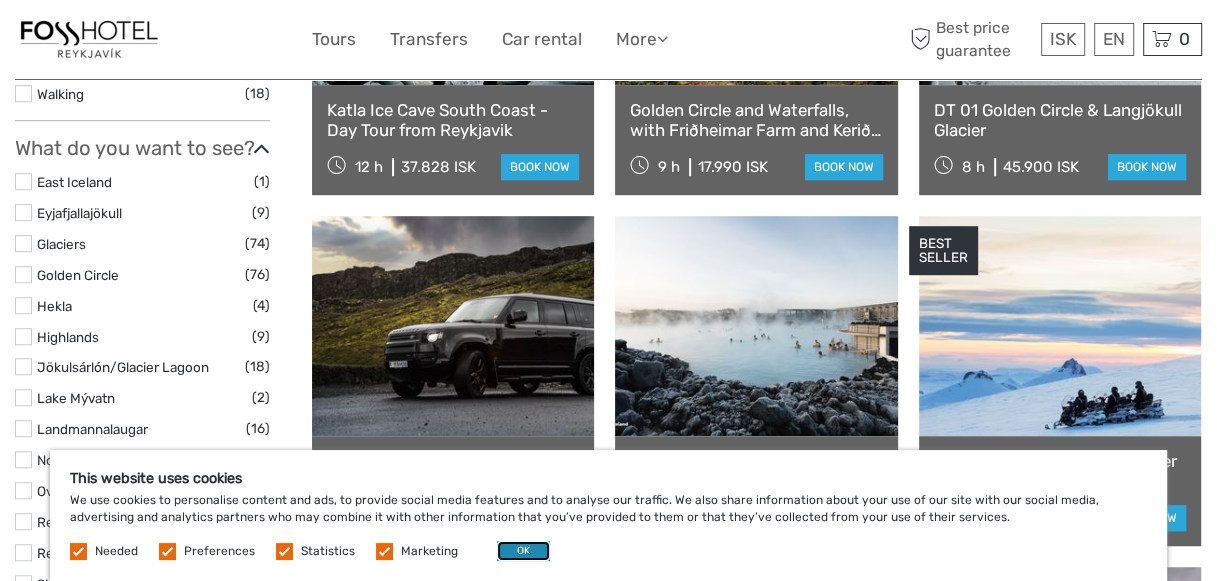 click on "OK" at bounding box center [523, 551] 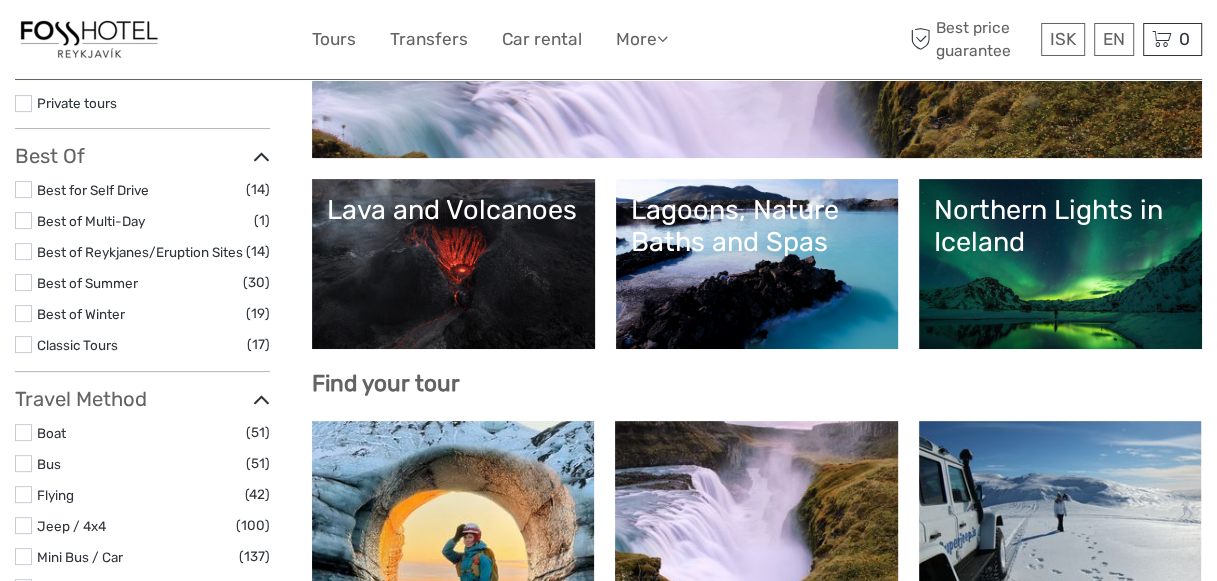 scroll, scrollTop: 300, scrollLeft: 0, axis: vertical 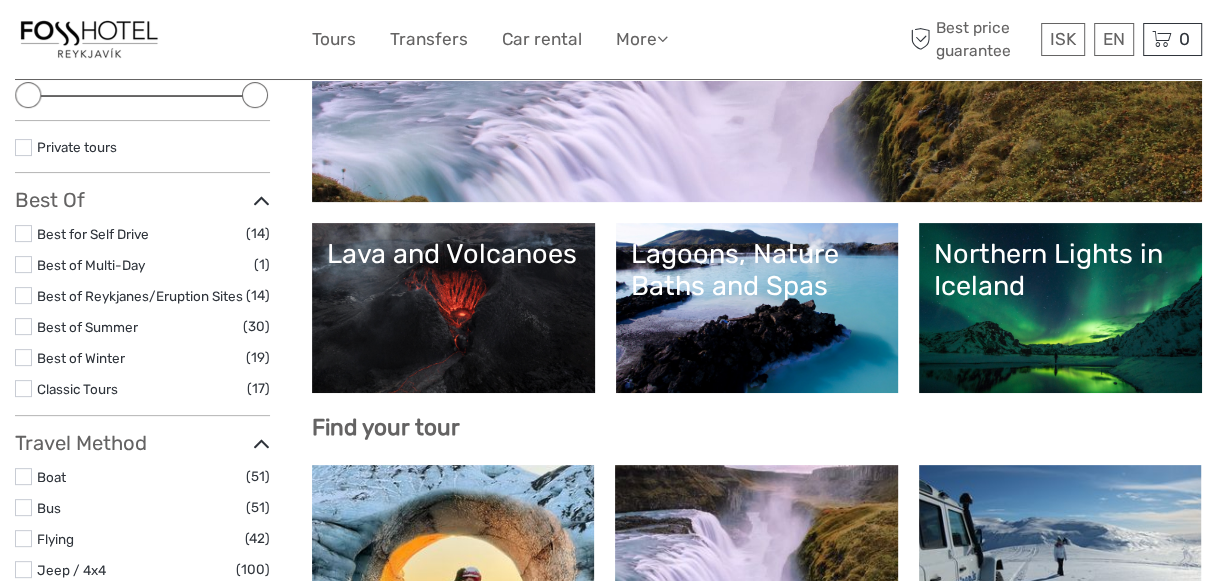 click on "Best of Summer" at bounding box center [87, 327] 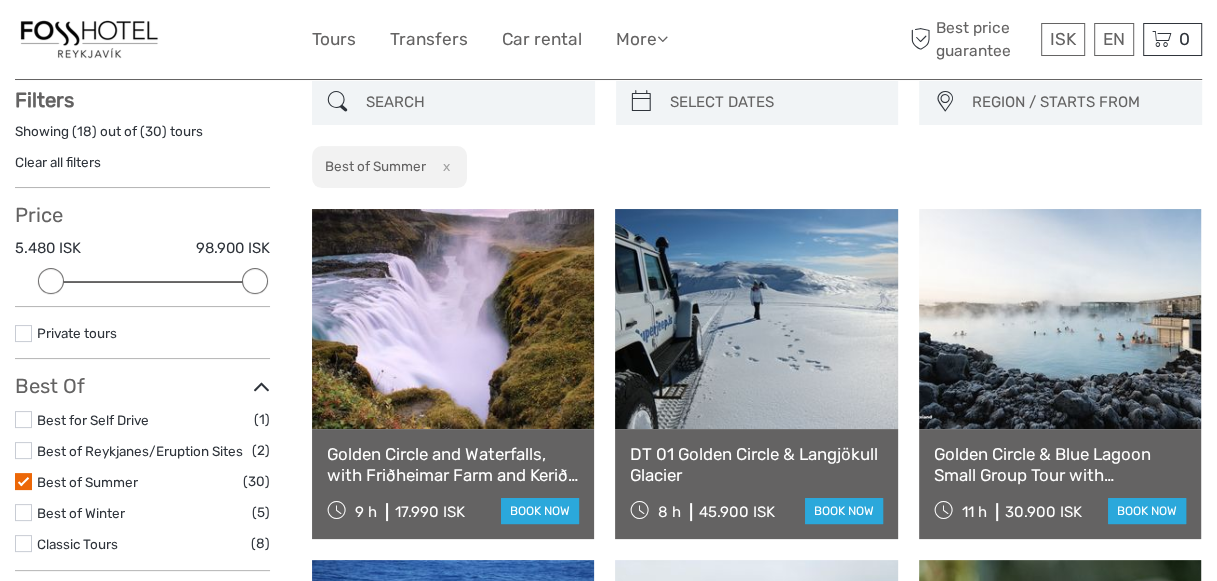 scroll, scrollTop: 113, scrollLeft: 0, axis: vertical 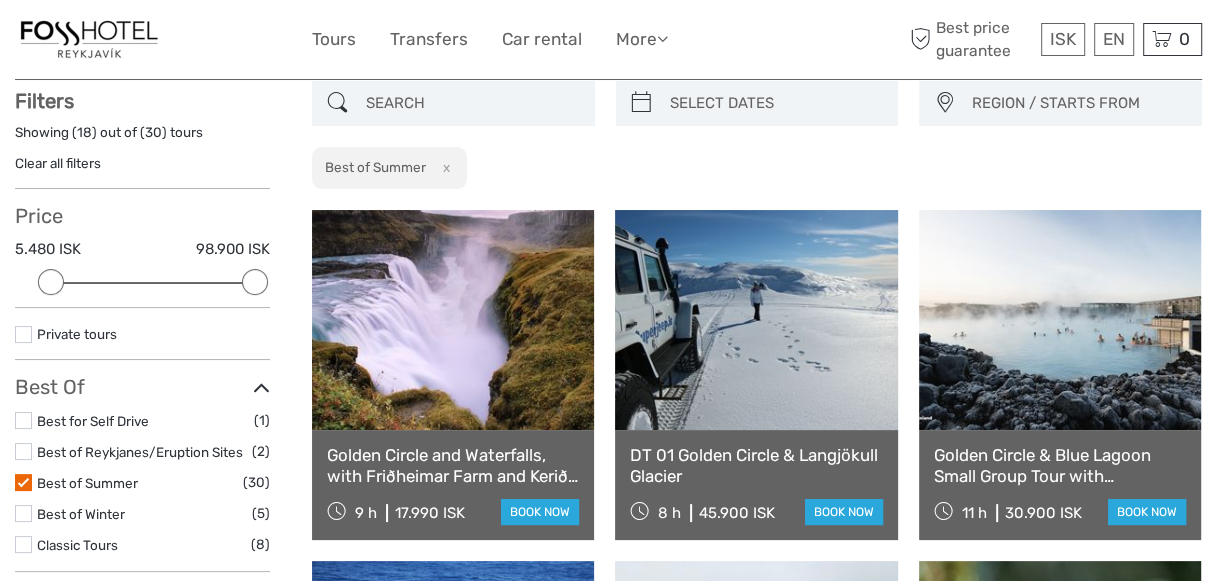 click on "Golden Circle and Waterfalls, with Friðheimar Farm and Kerið in small group" at bounding box center [453, 465] 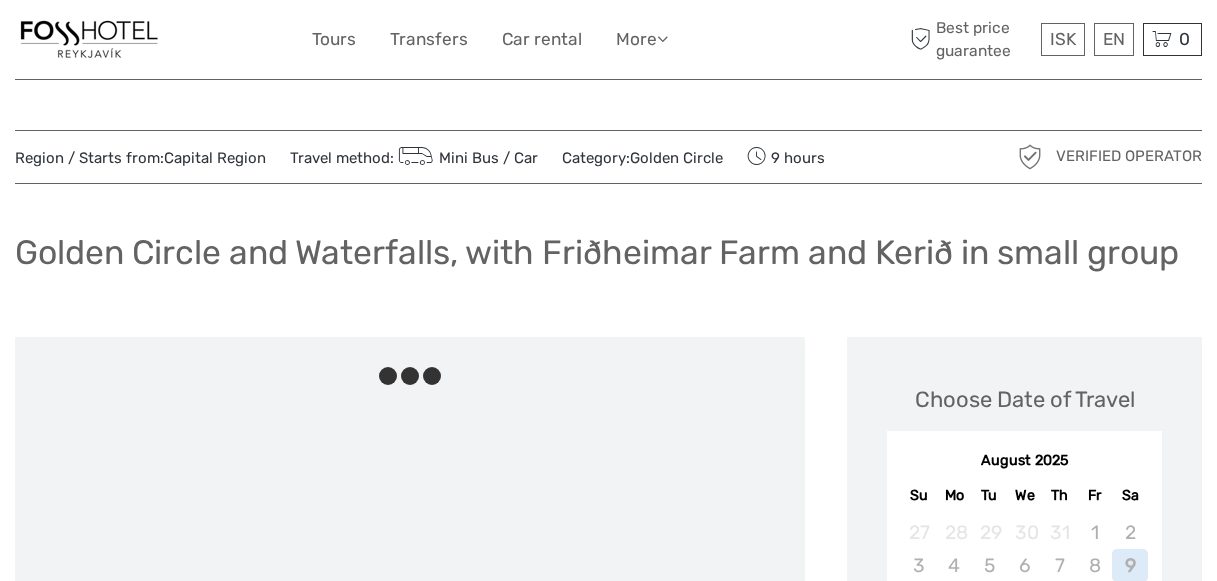 scroll, scrollTop: 0, scrollLeft: 0, axis: both 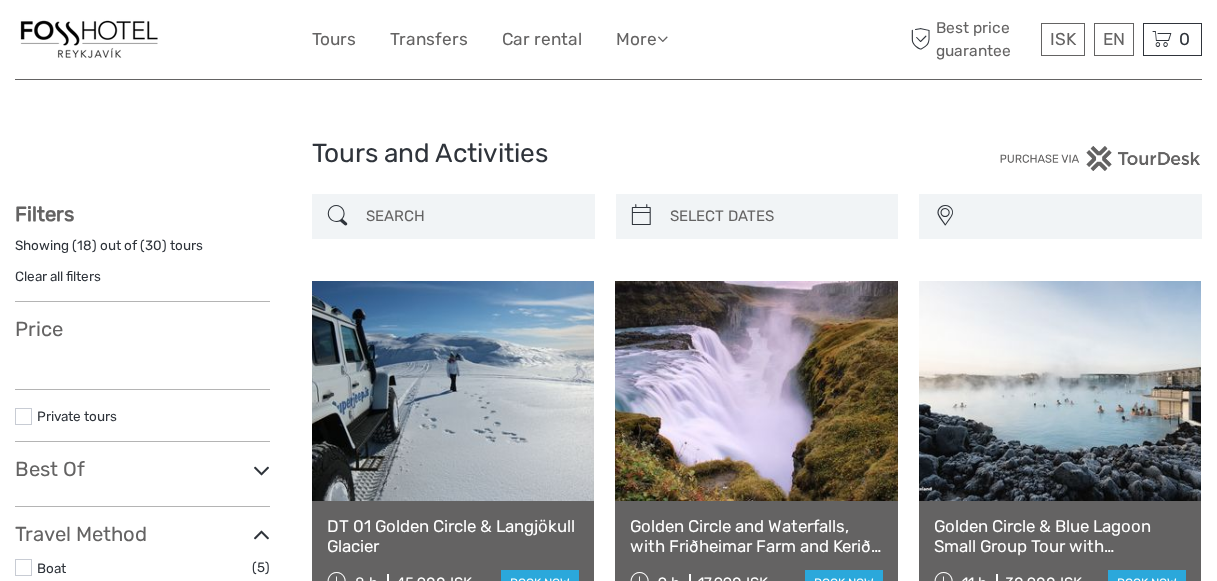 select 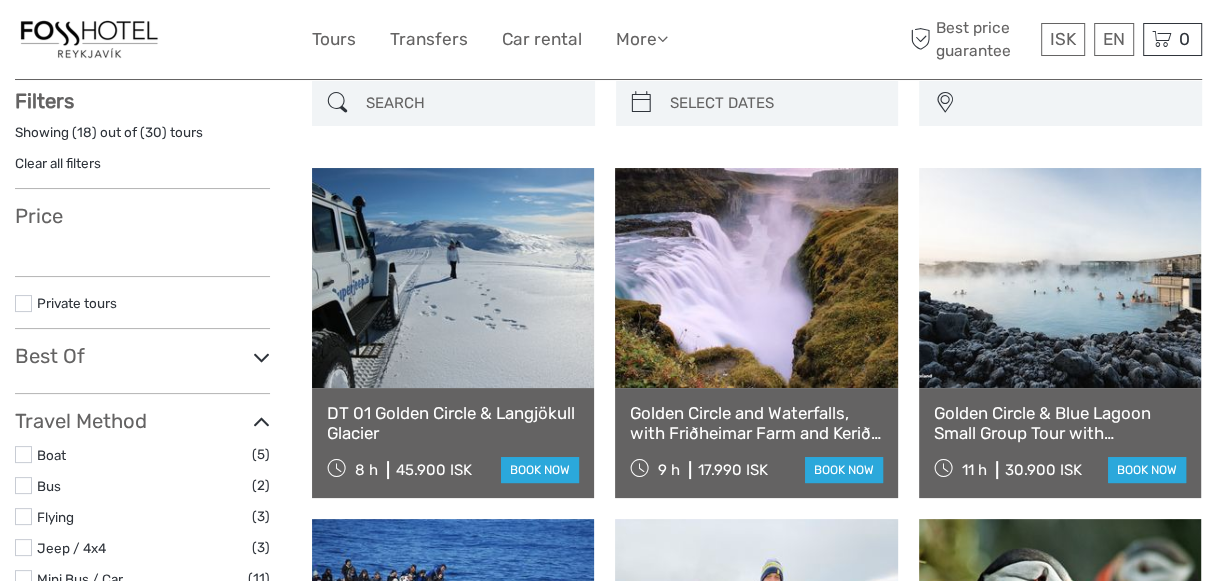 select 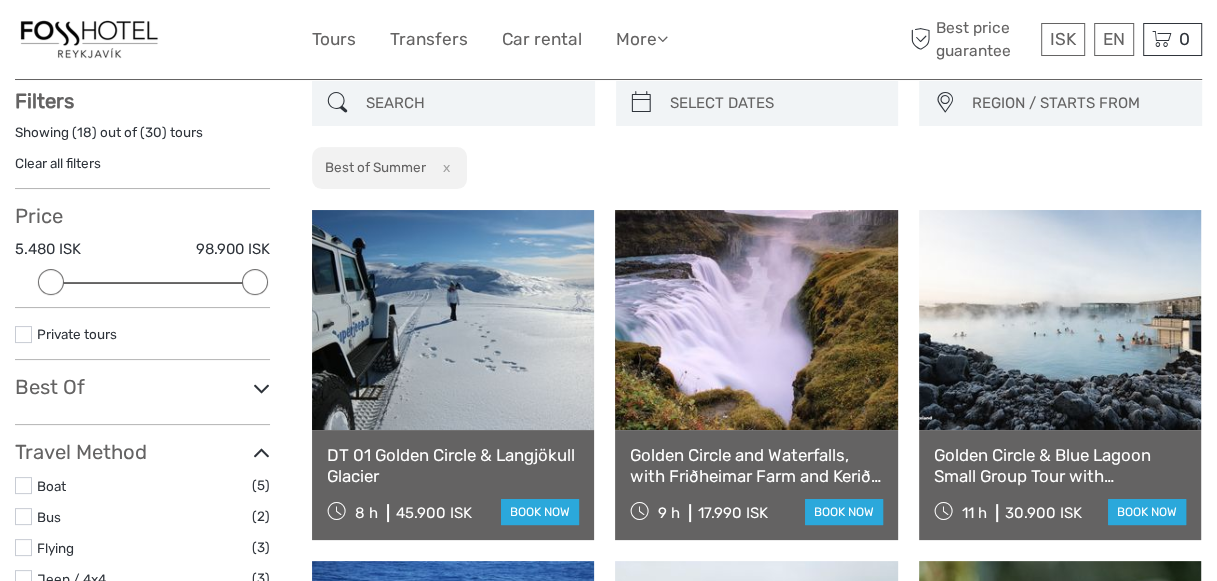 scroll, scrollTop: 0, scrollLeft: 0, axis: both 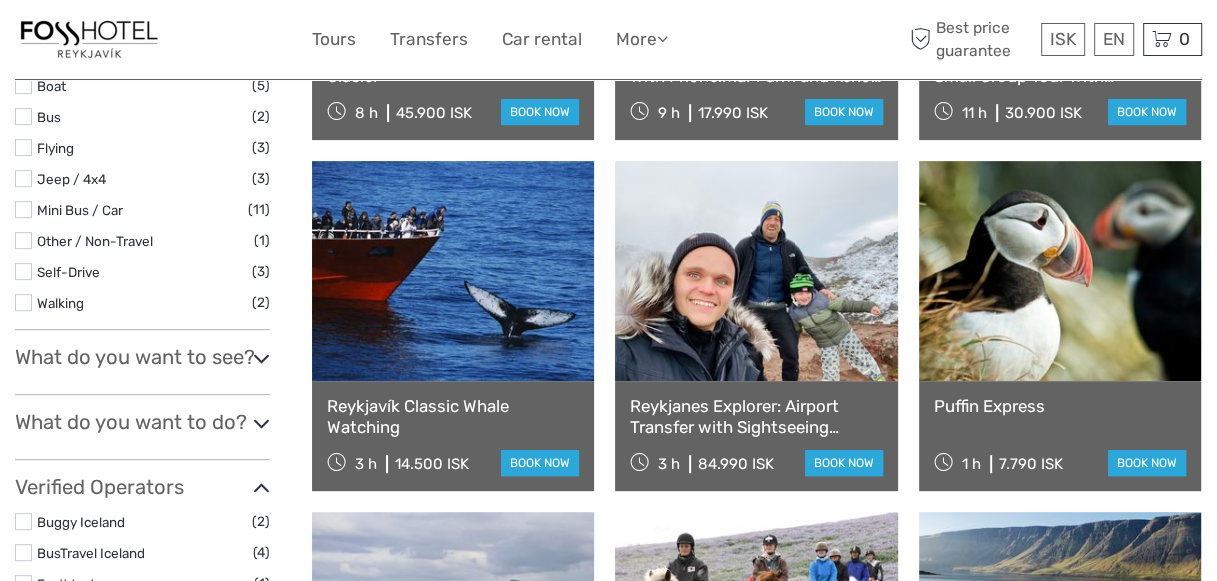 click on "Puffin Express" at bounding box center (1060, 406) 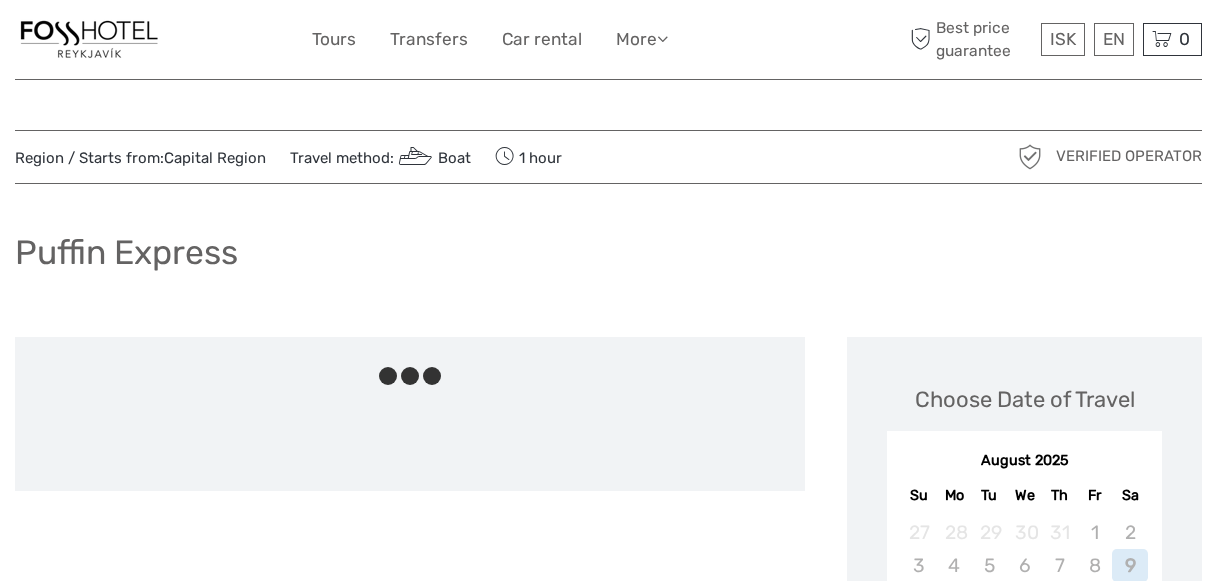 scroll, scrollTop: 0, scrollLeft: 0, axis: both 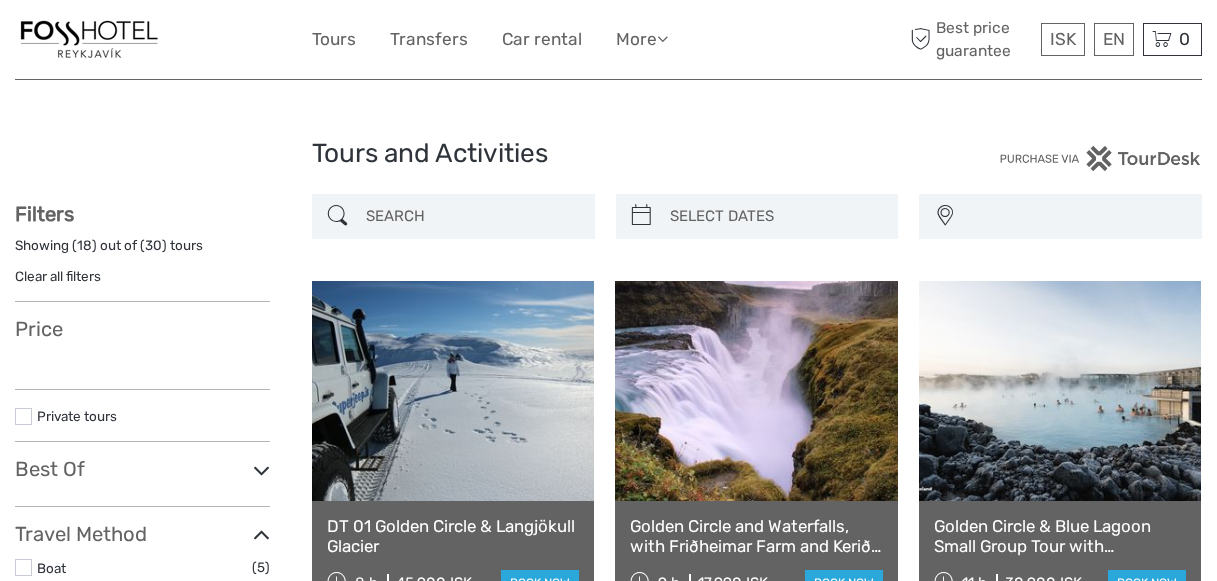 select 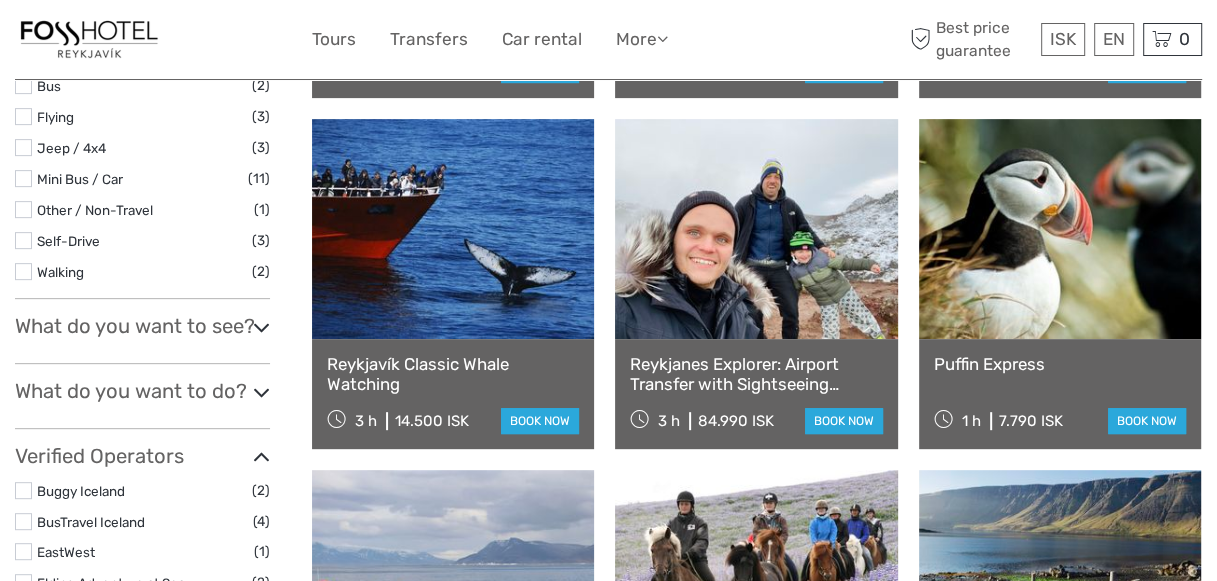 select 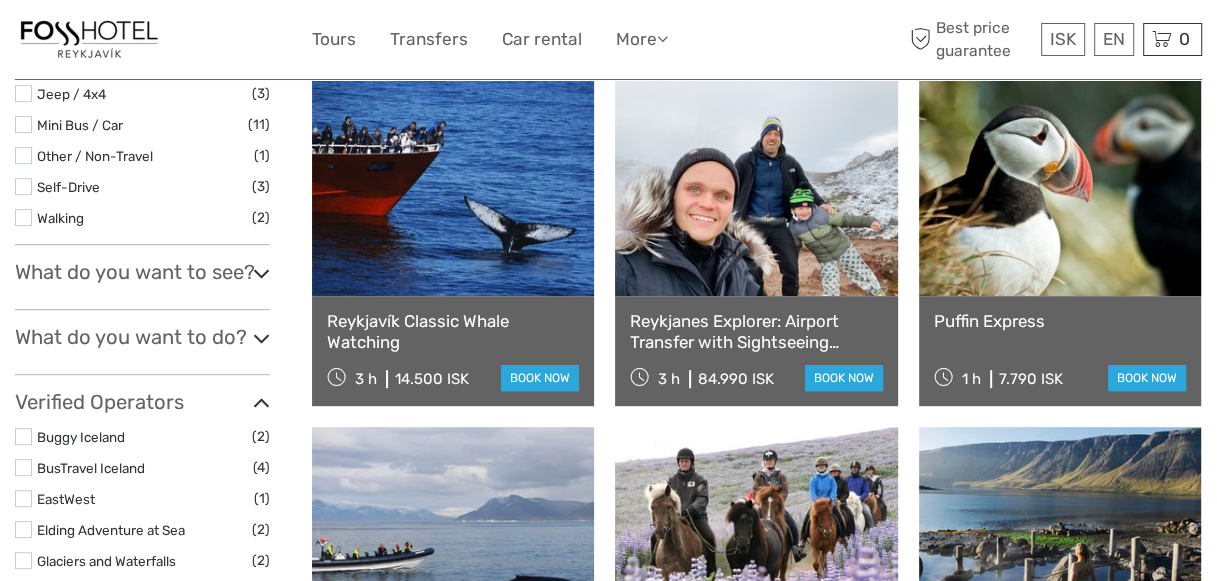 scroll, scrollTop: 813, scrollLeft: 0, axis: vertical 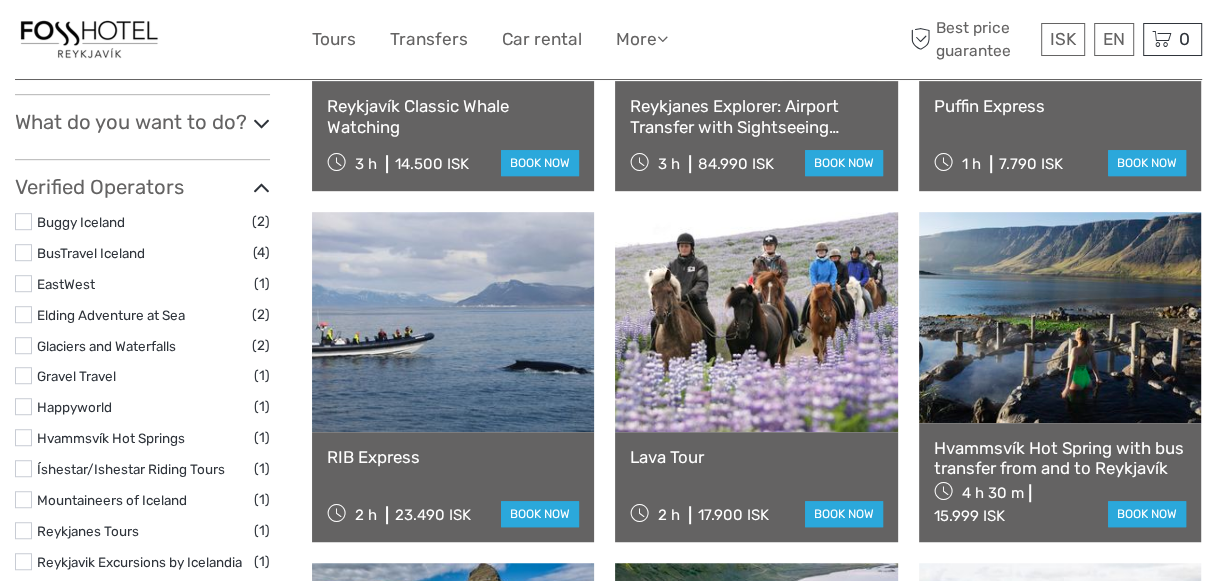 click at bounding box center (453, 322) 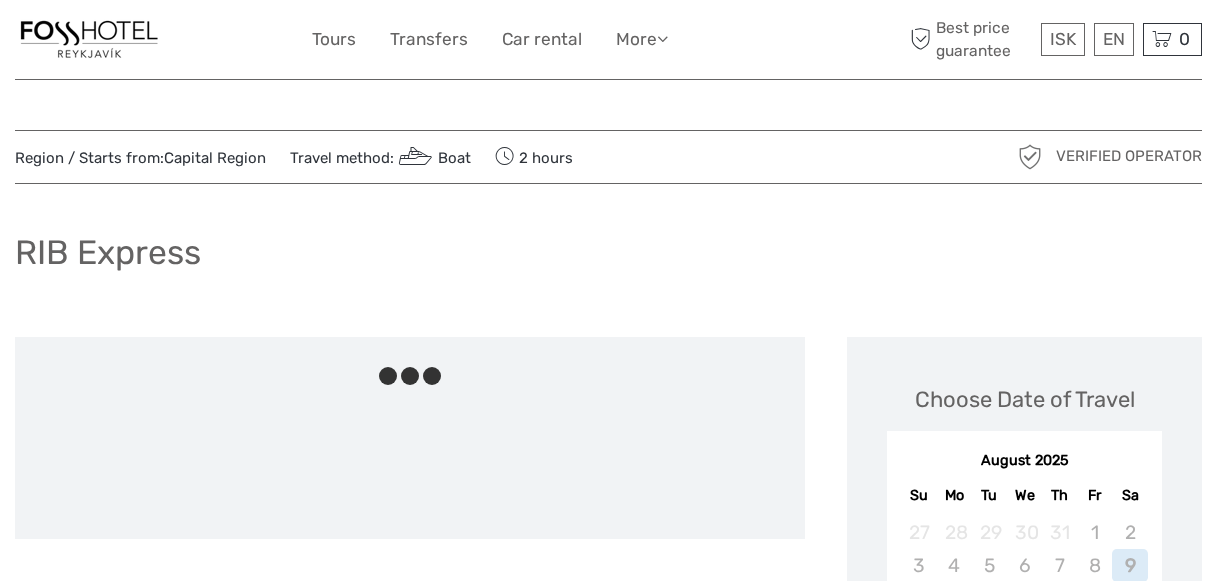 scroll, scrollTop: 0, scrollLeft: 0, axis: both 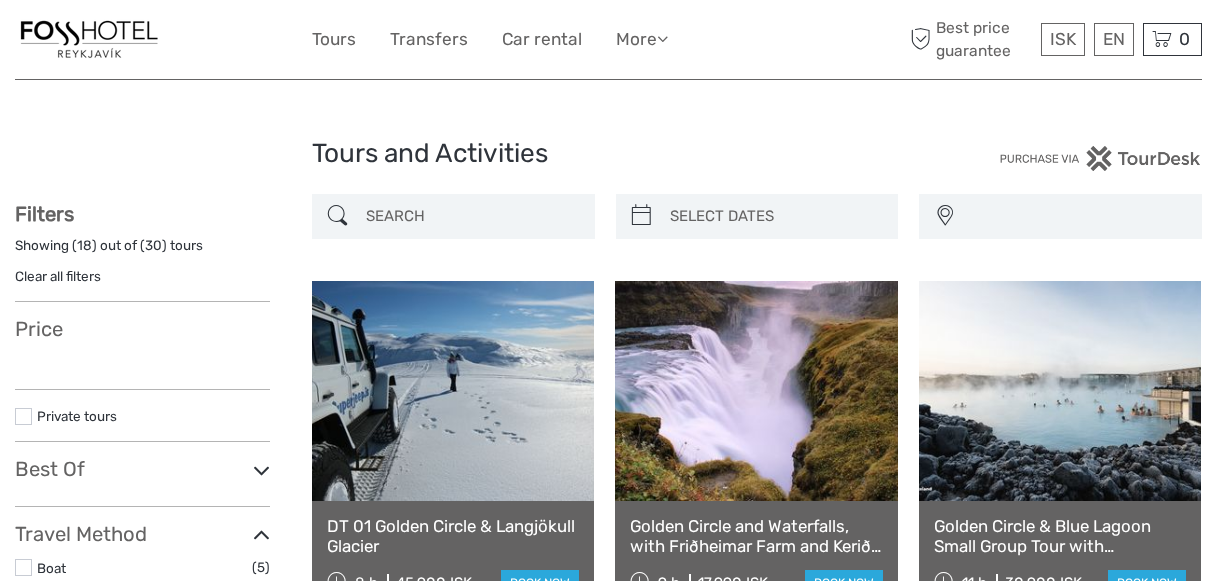 select 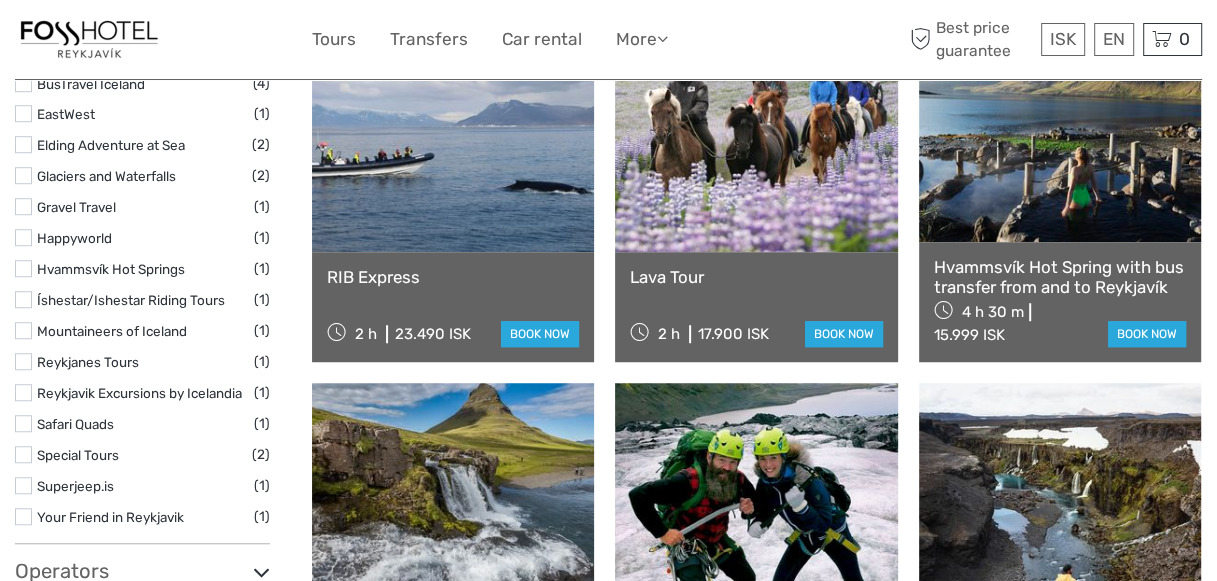 scroll, scrollTop: 1013, scrollLeft: 0, axis: vertical 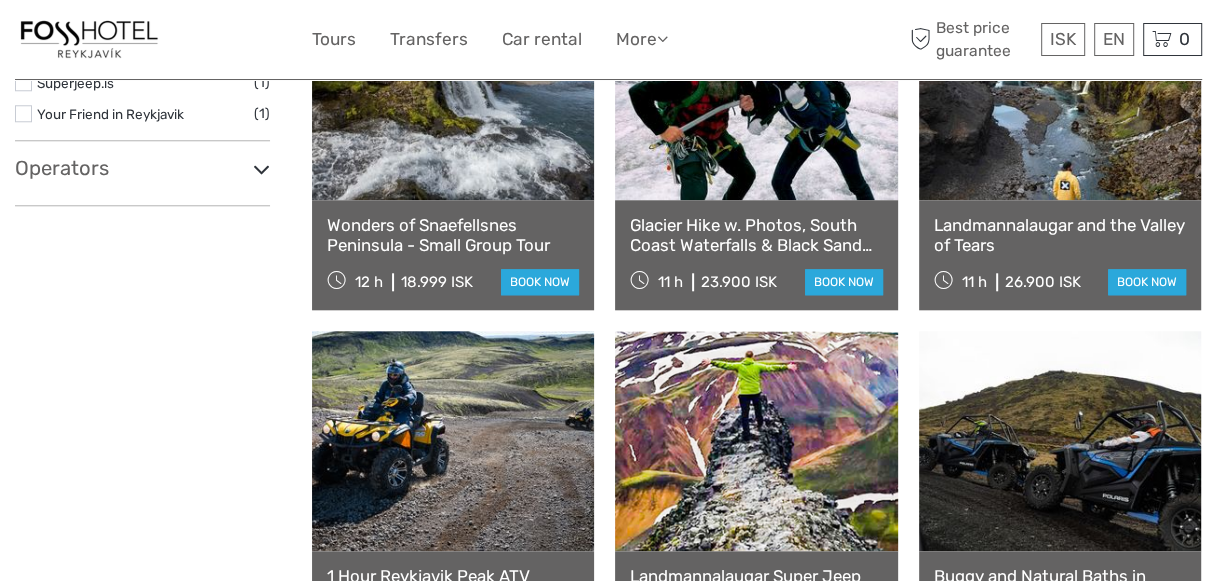 select 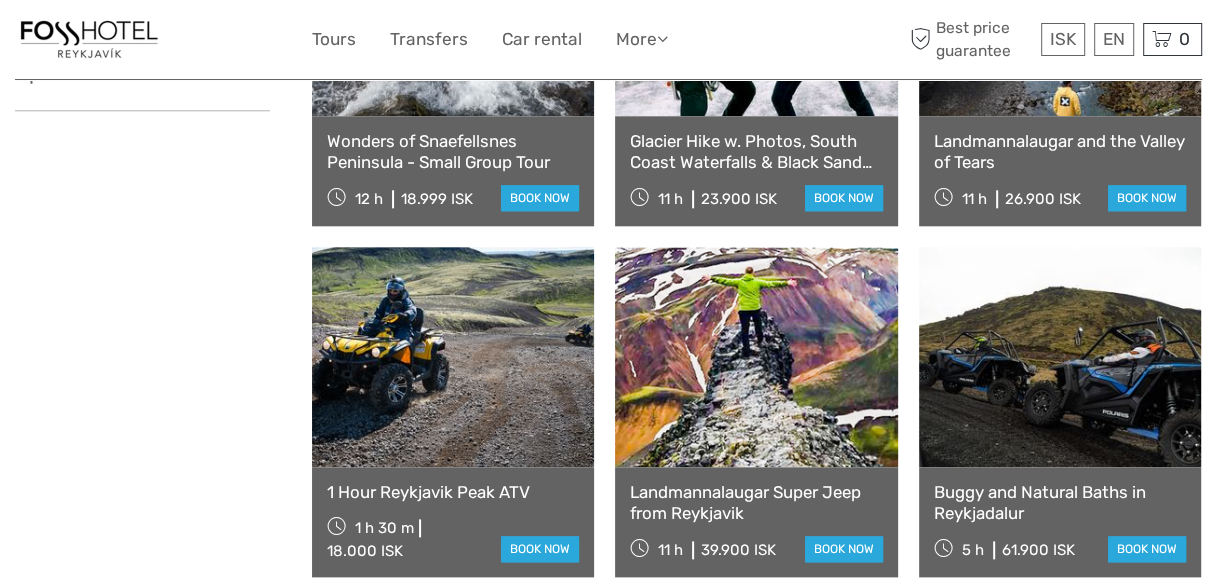 scroll, scrollTop: 1545, scrollLeft: 0, axis: vertical 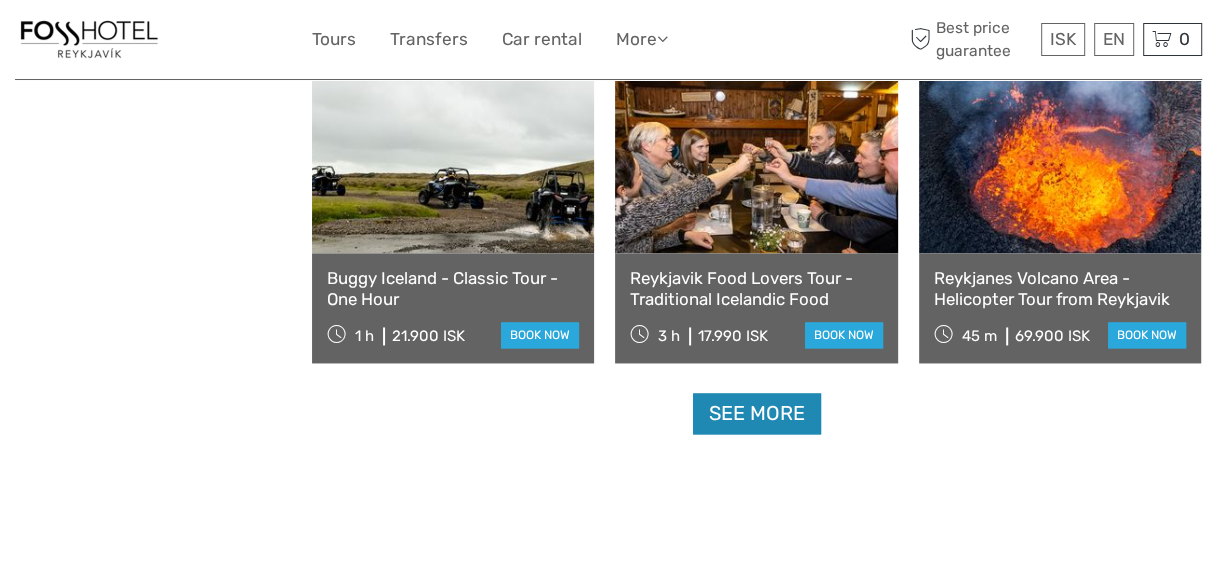click on "See more" at bounding box center (757, 413) 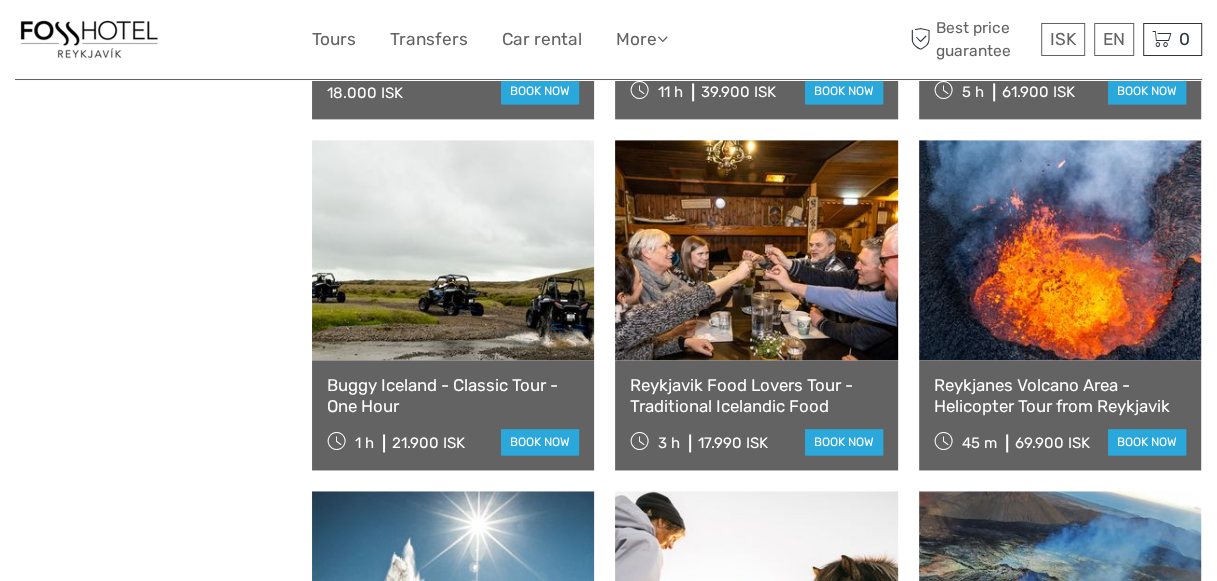scroll, scrollTop: 1445, scrollLeft: 0, axis: vertical 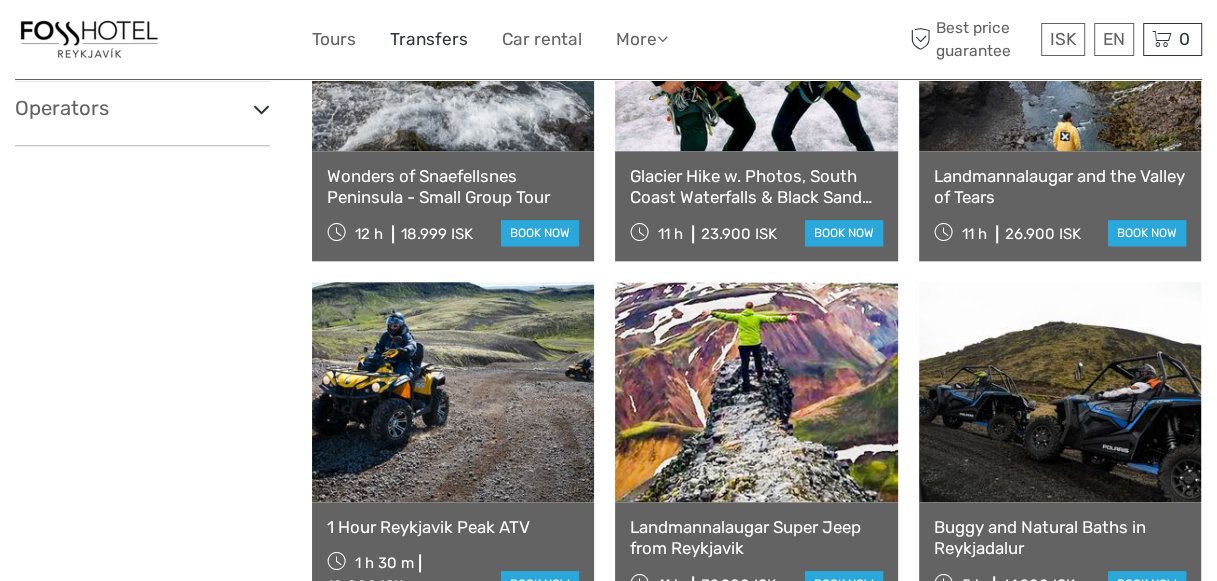 click on "Transfers" at bounding box center (429, 39) 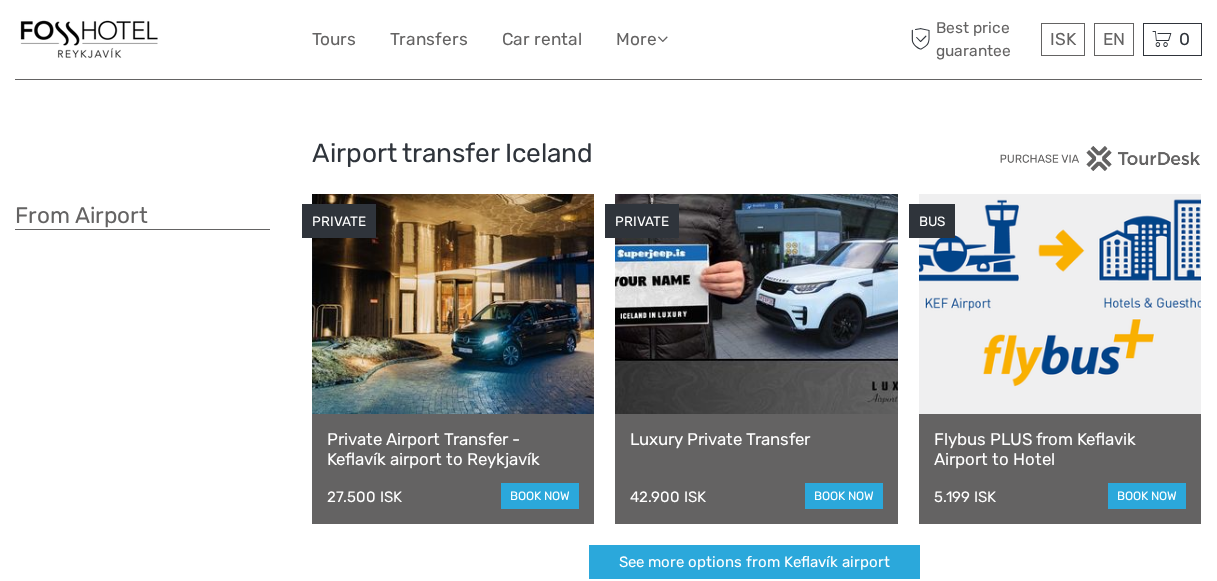scroll, scrollTop: 0, scrollLeft: 0, axis: both 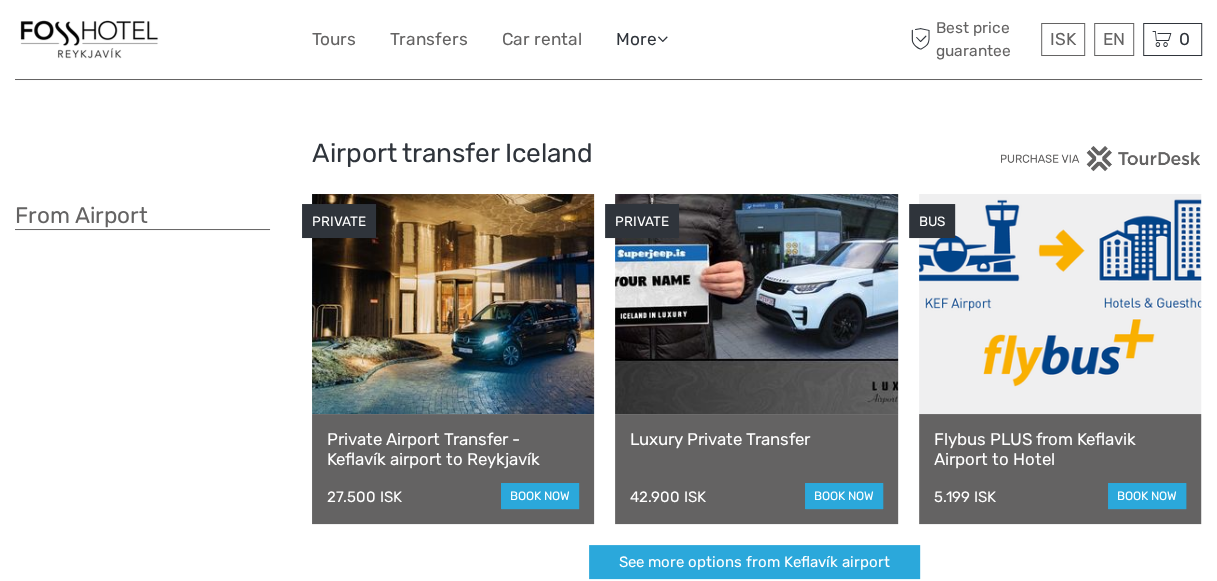 click on "More" at bounding box center (642, 39) 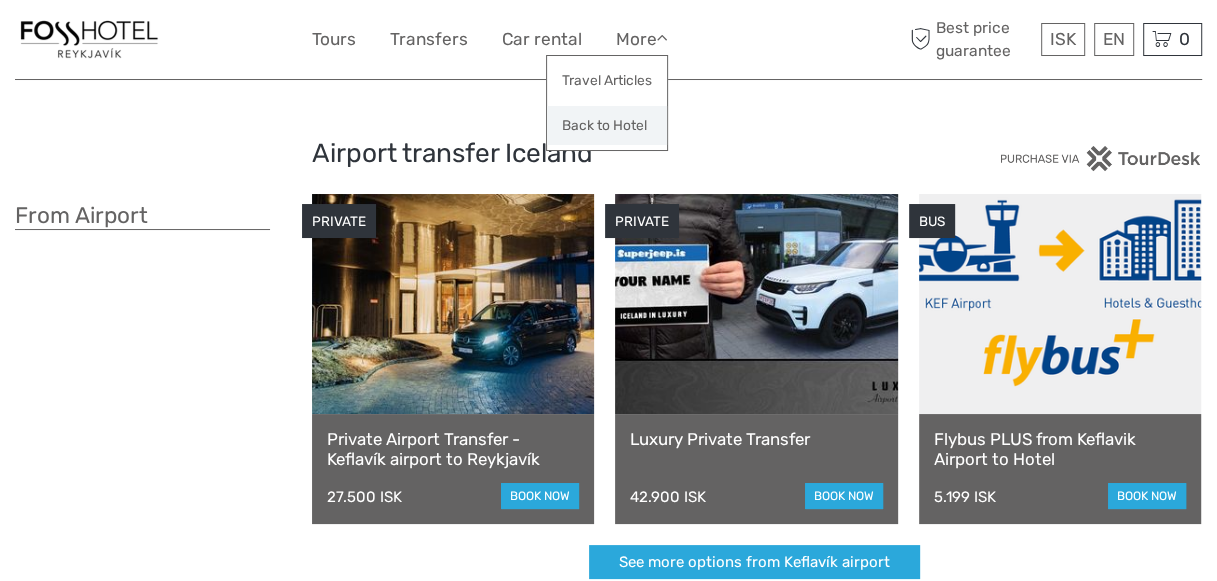 click on "Back to Hotel" at bounding box center (607, 125) 